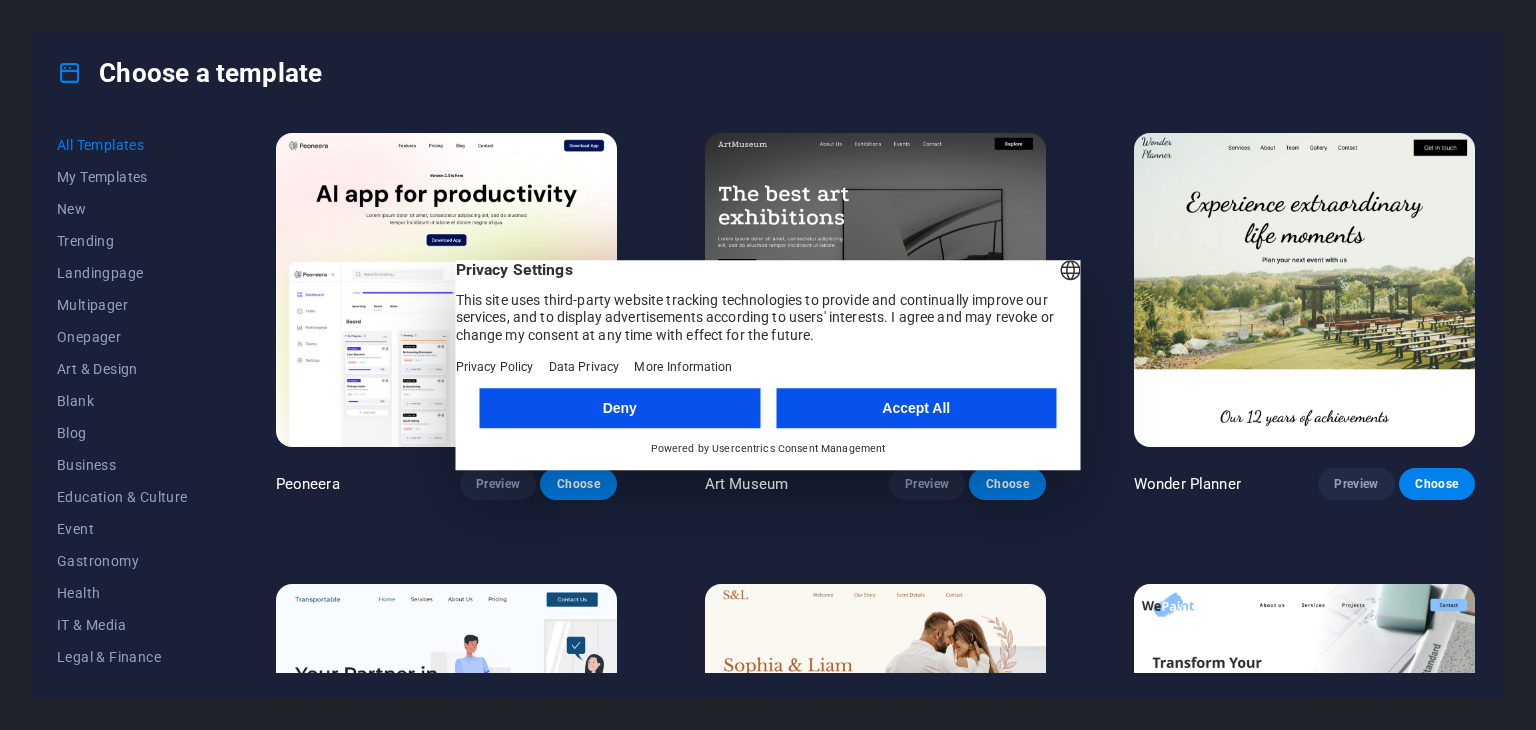 scroll, scrollTop: 0, scrollLeft: 0, axis: both 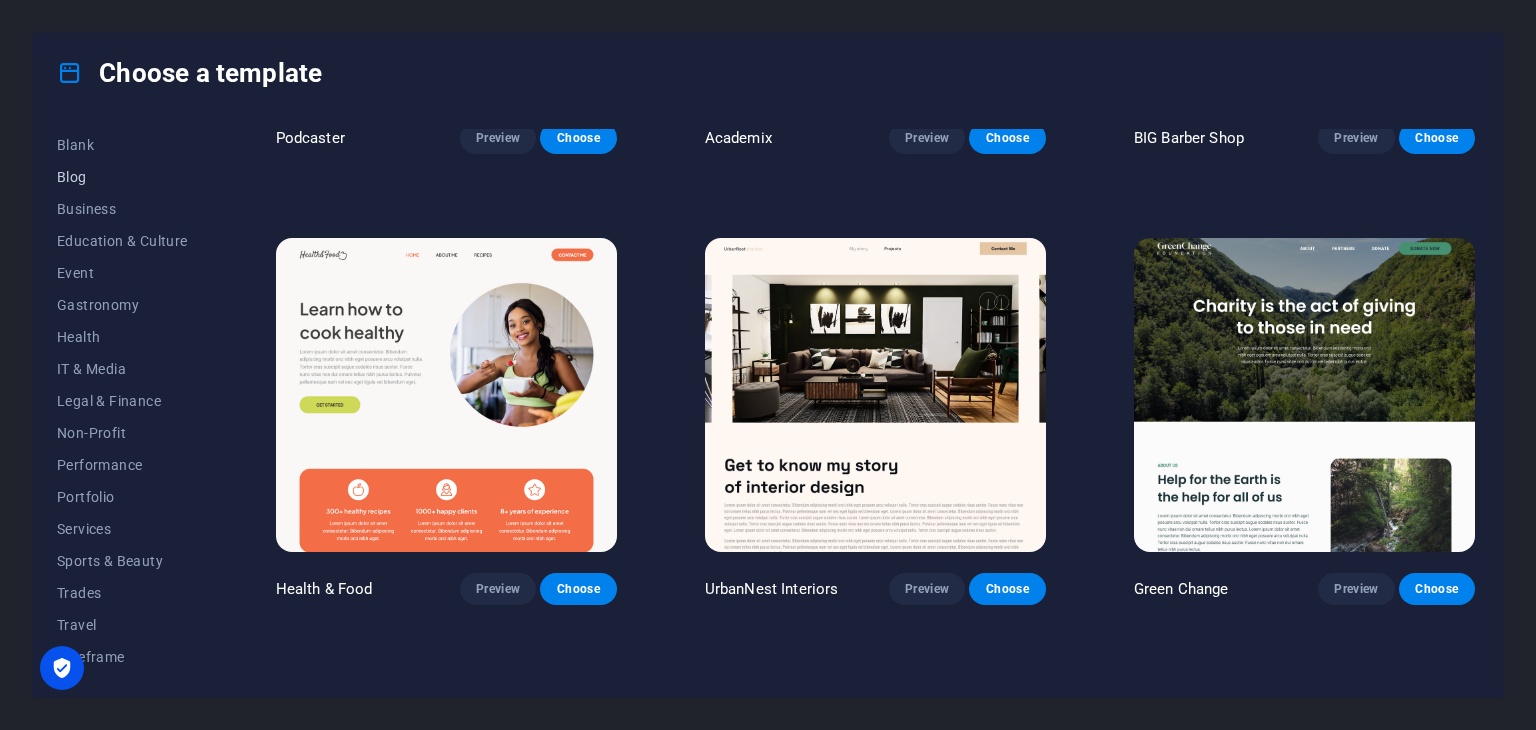click on "Blog" at bounding box center (122, 177) 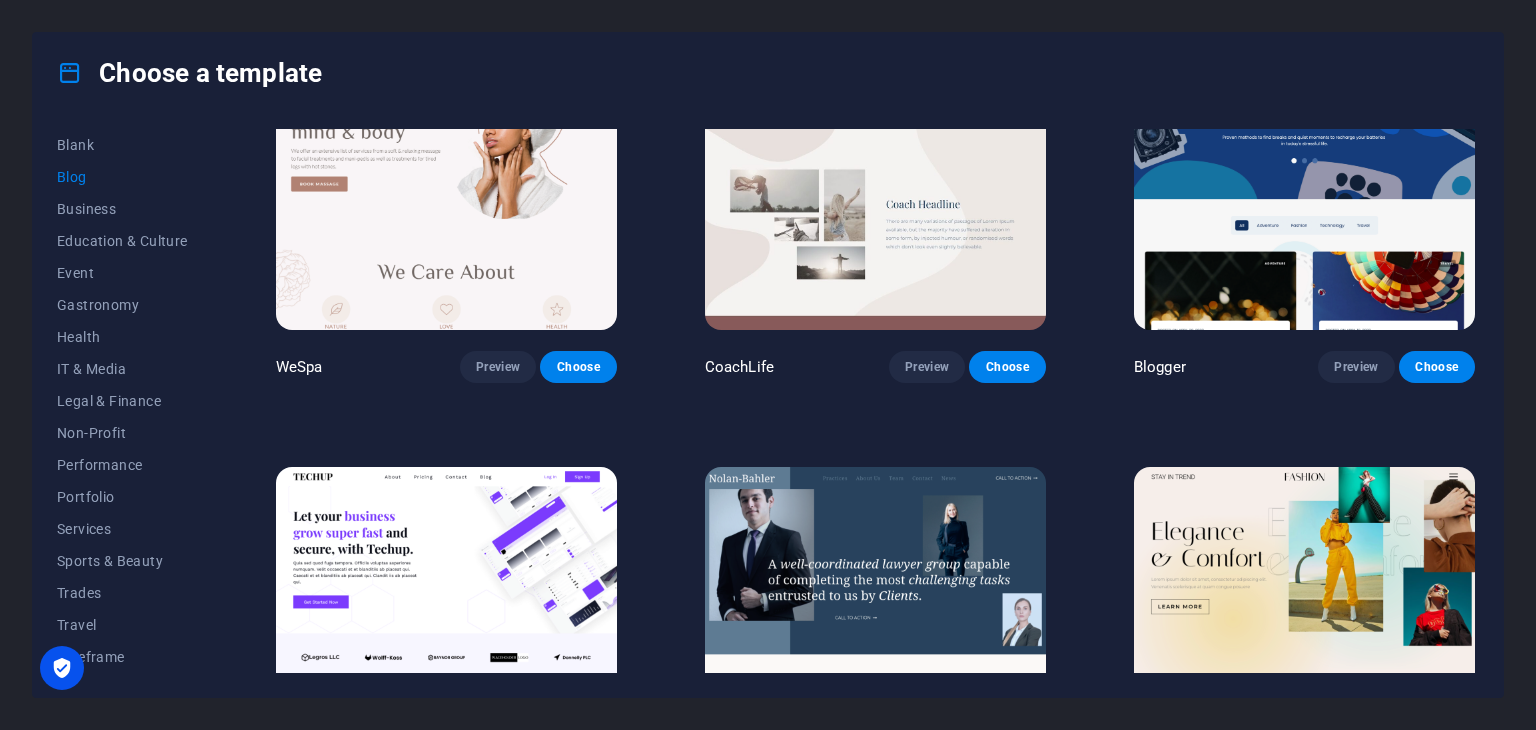 scroll, scrollTop: 1071, scrollLeft: 0, axis: vertical 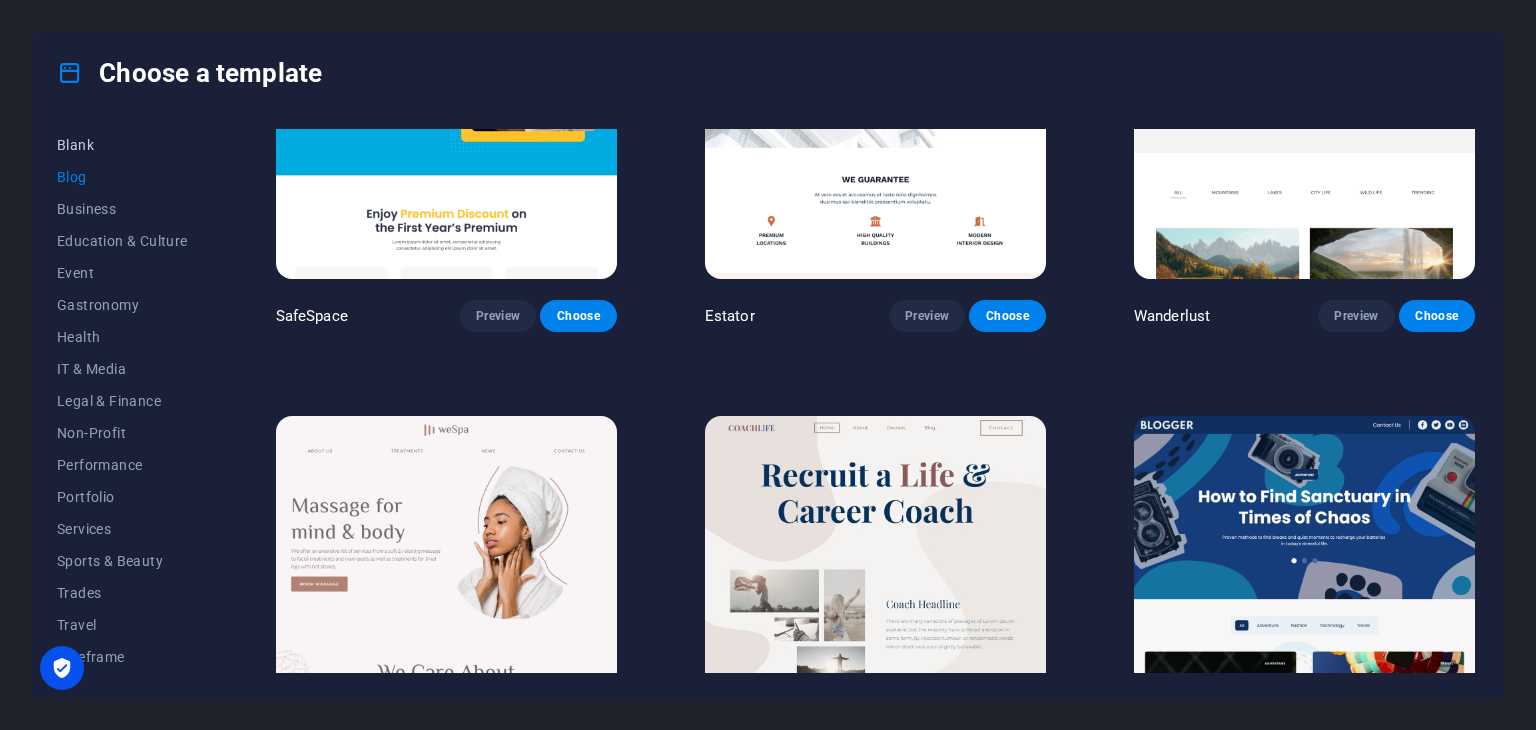 click on "Blank" at bounding box center (122, 145) 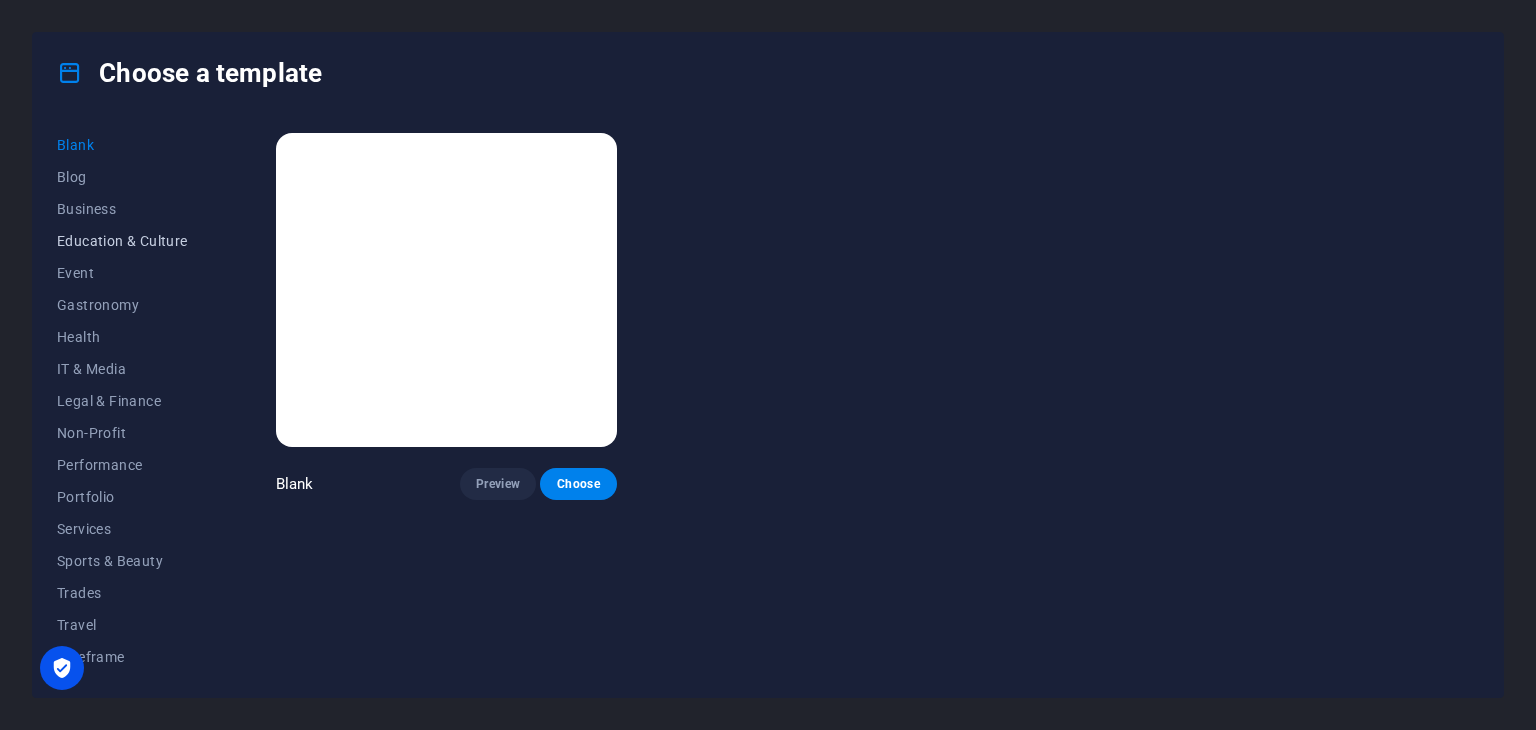 click on "Education & Culture" at bounding box center [122, 241] 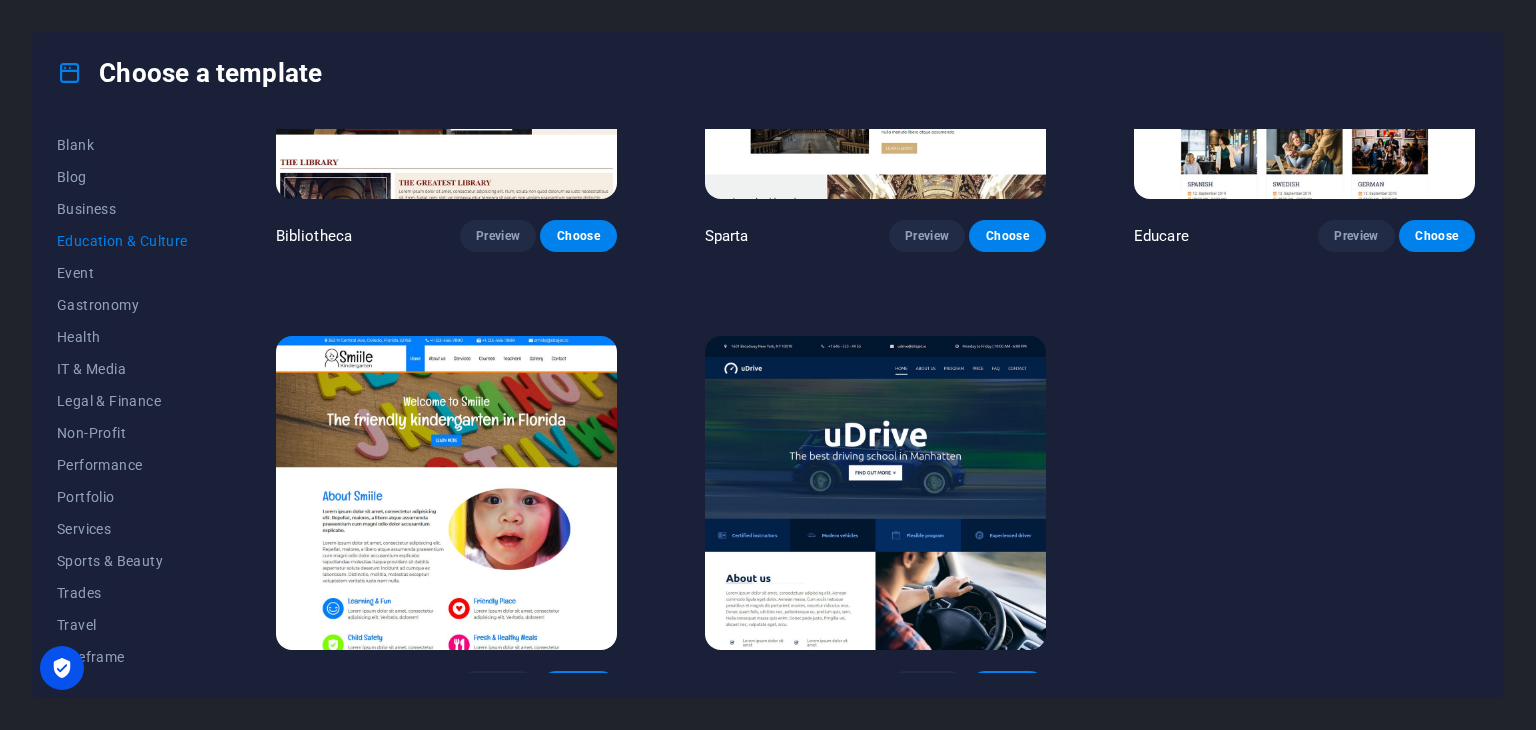 scroll, scrollTop: 724, scrollLeft: 0, axis: vertical 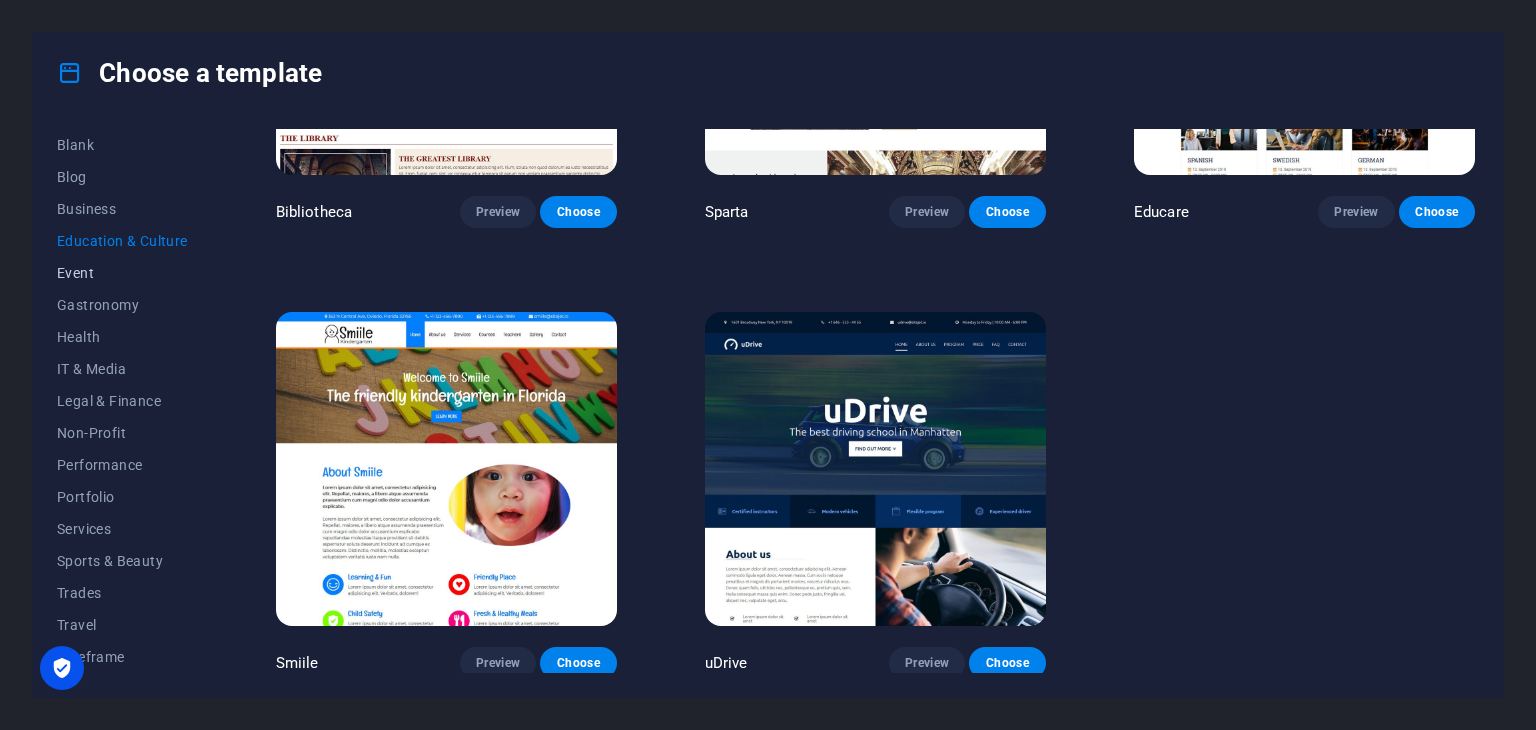 click on "Event" at bounding box center (122, 273) 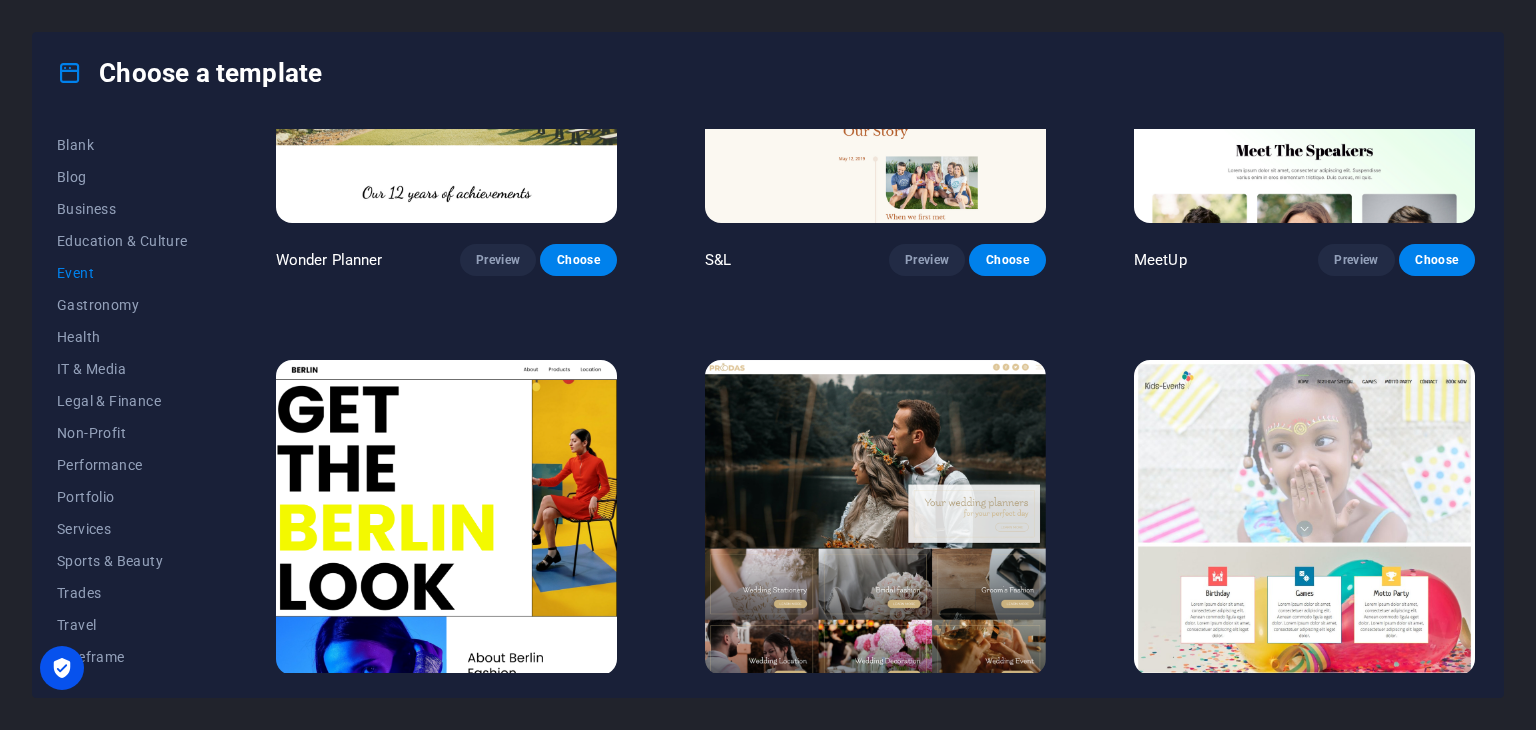 scroll, scrollTop: 0, scrollLeft: 0, axis: both 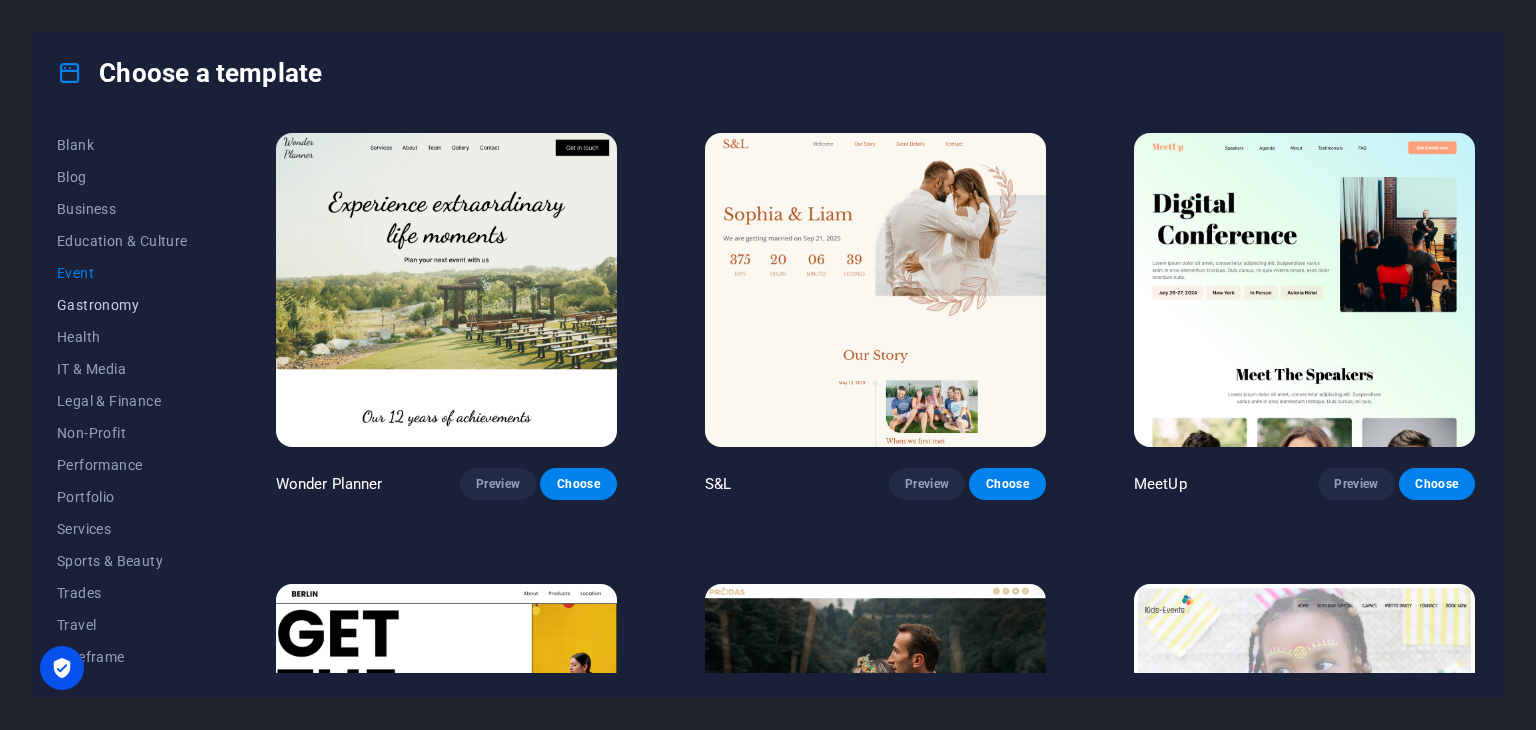 click on "Gastronomy" at bounding box center (122, 305) 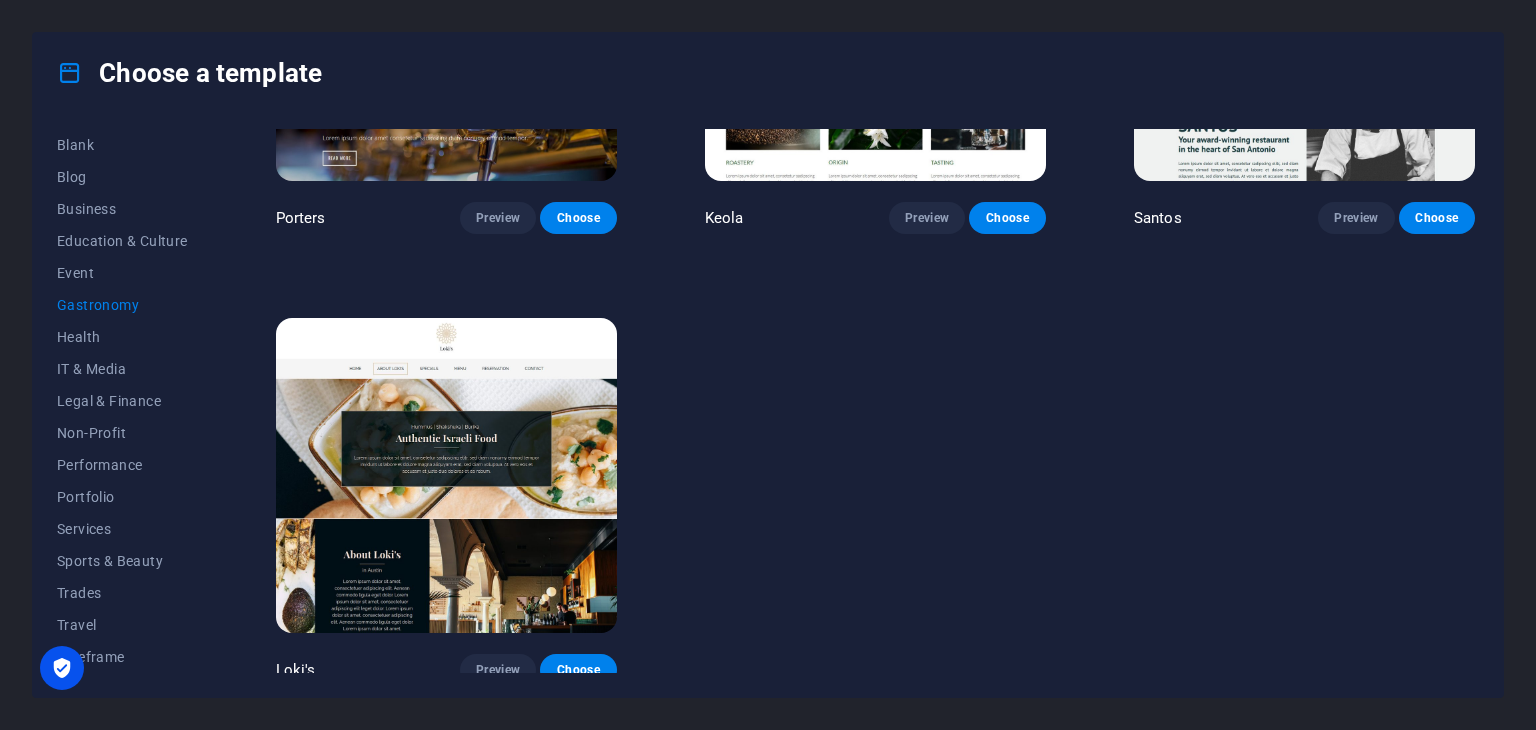 scroll, scrollTop: 2072, scrollLeft: 0, axis: vertical 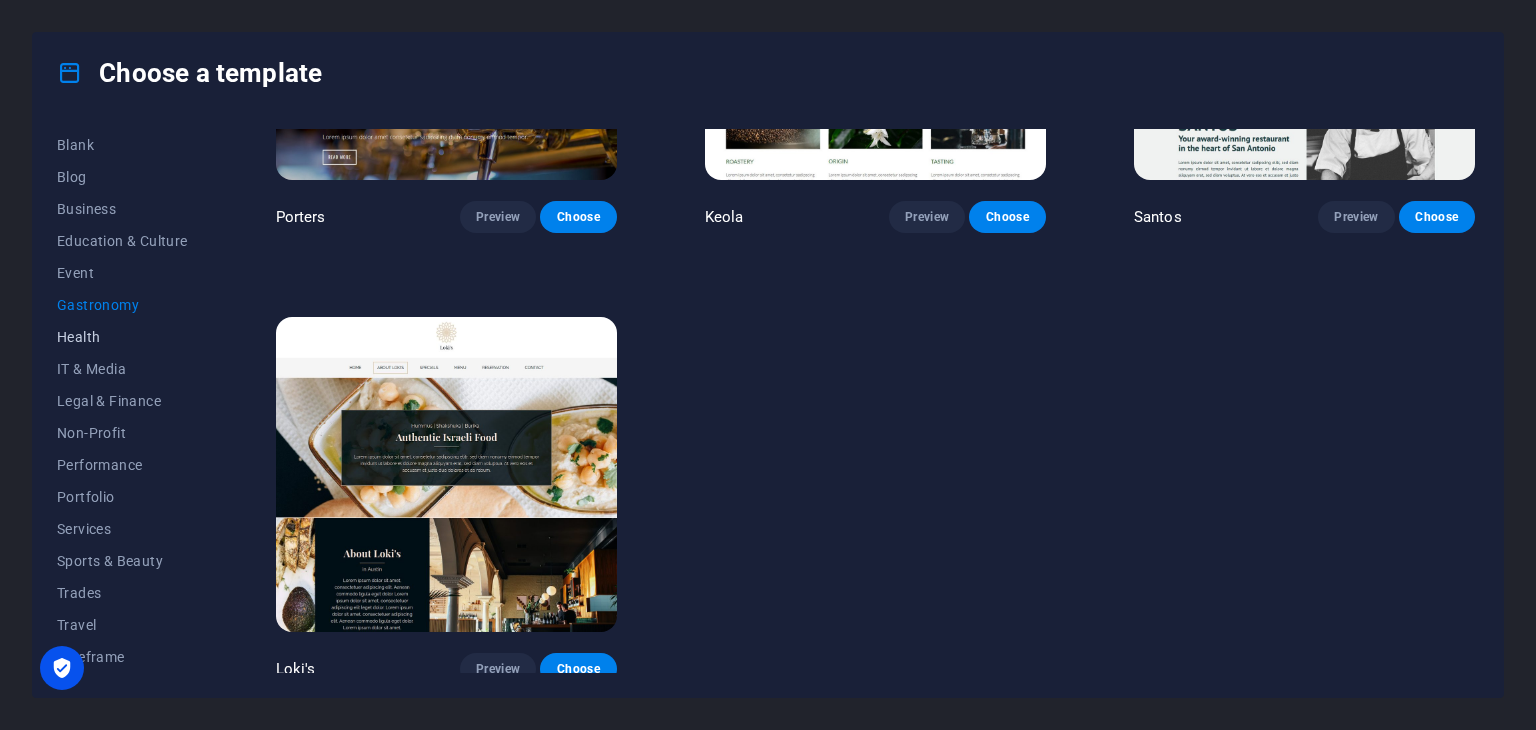 click on "Health" at bounding box center (122, 337) 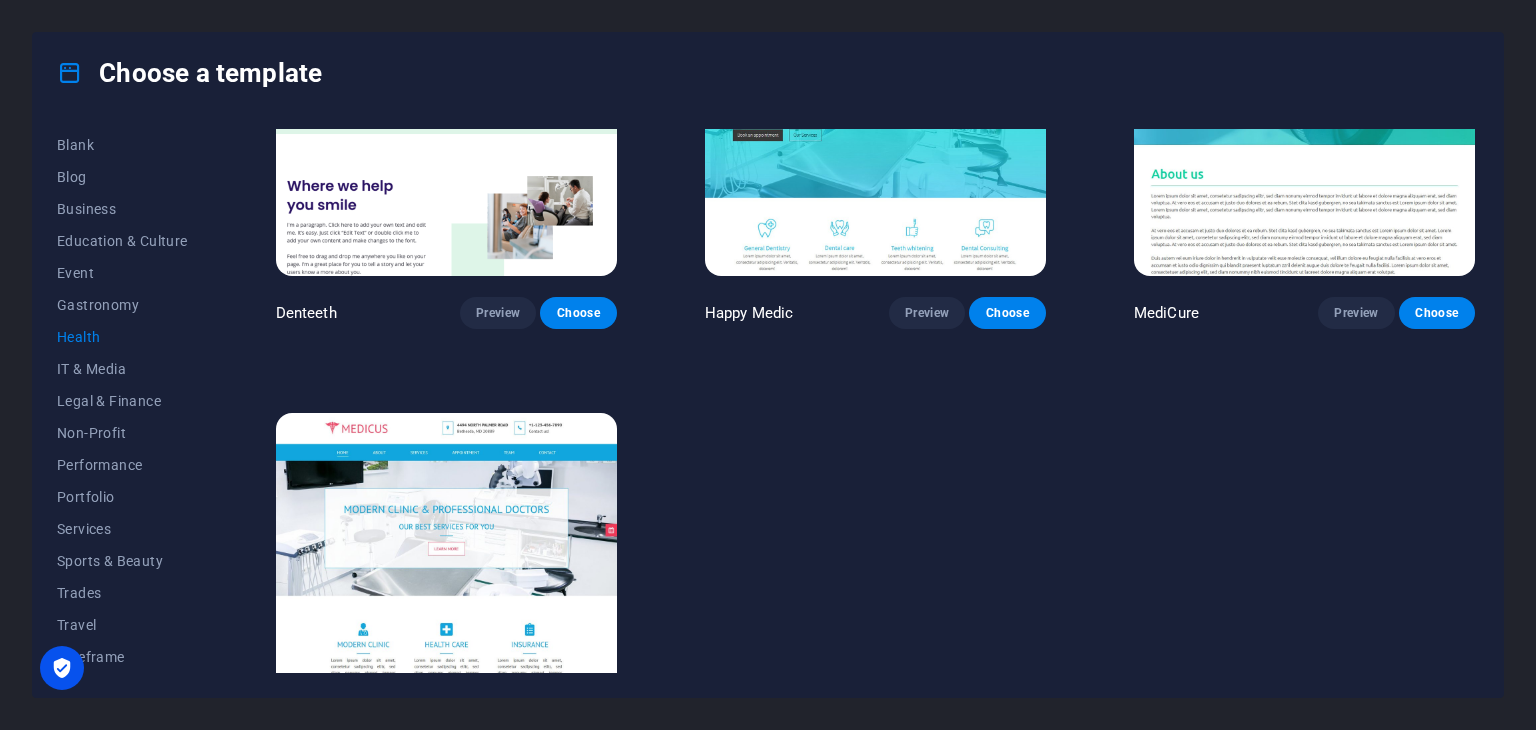 scroll, scrollTop: 724, scrollLeft: 0, axis: vertical 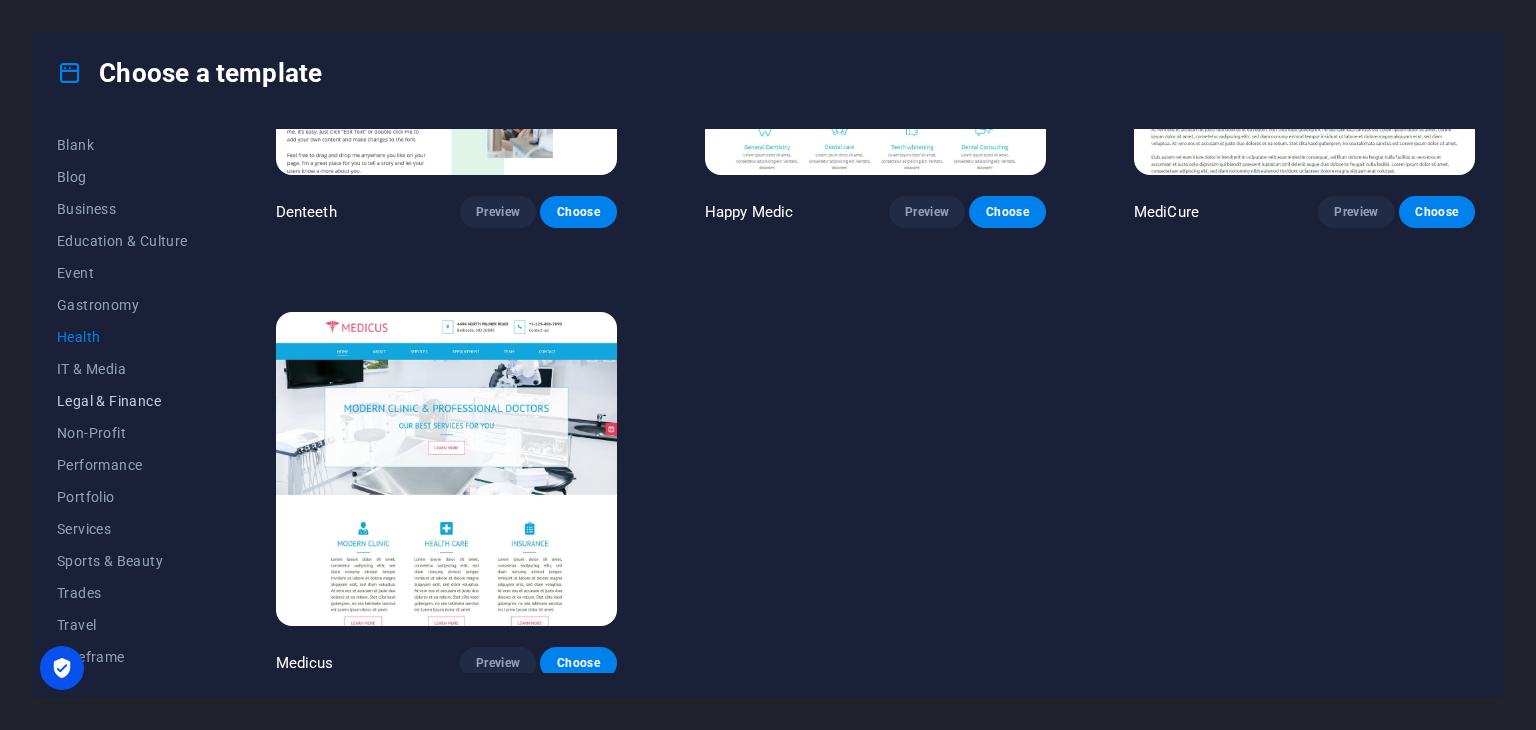 click on "Legal & Finance" at bounding box center (122, 401) 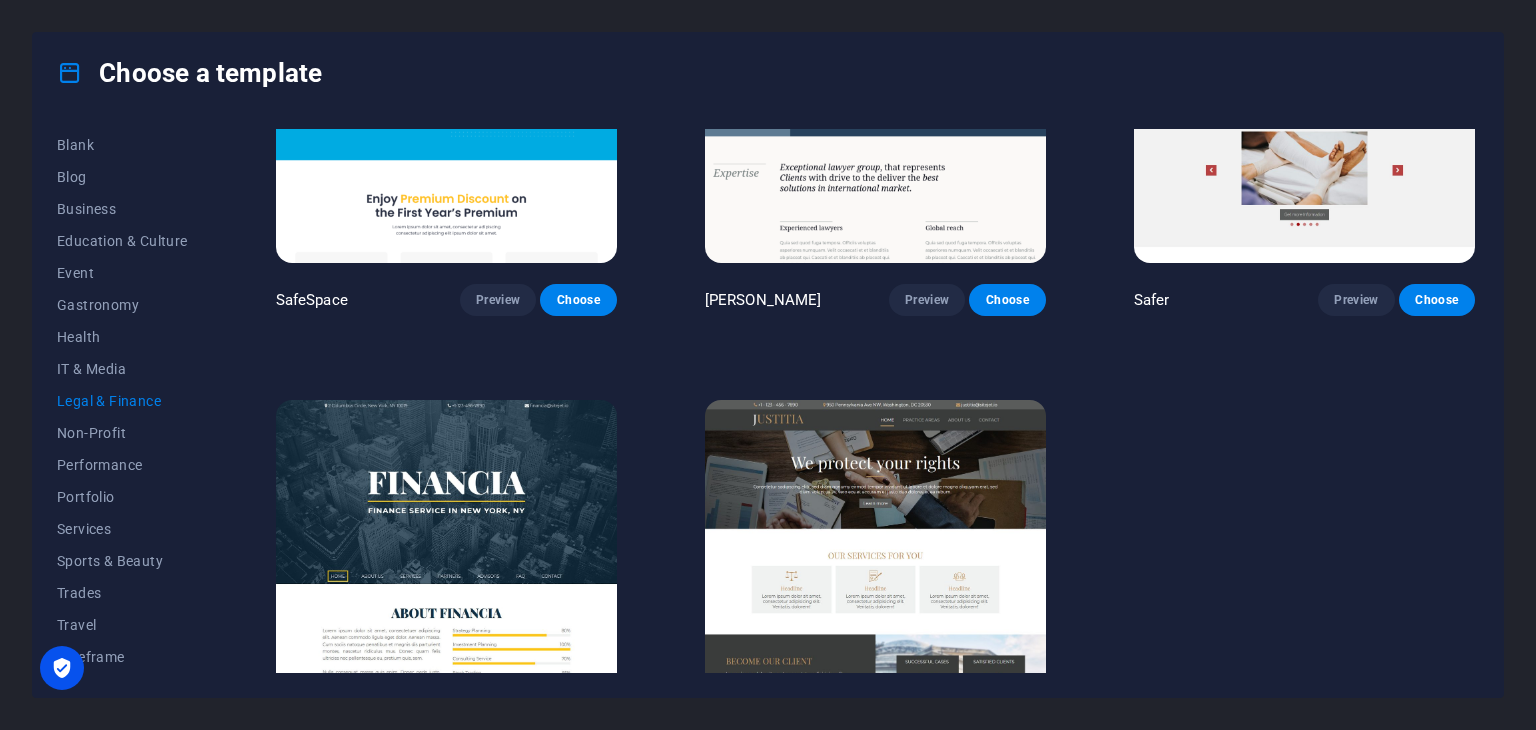 scroll, scrollTop: 274, scrollLeft: 0, axis: vertical 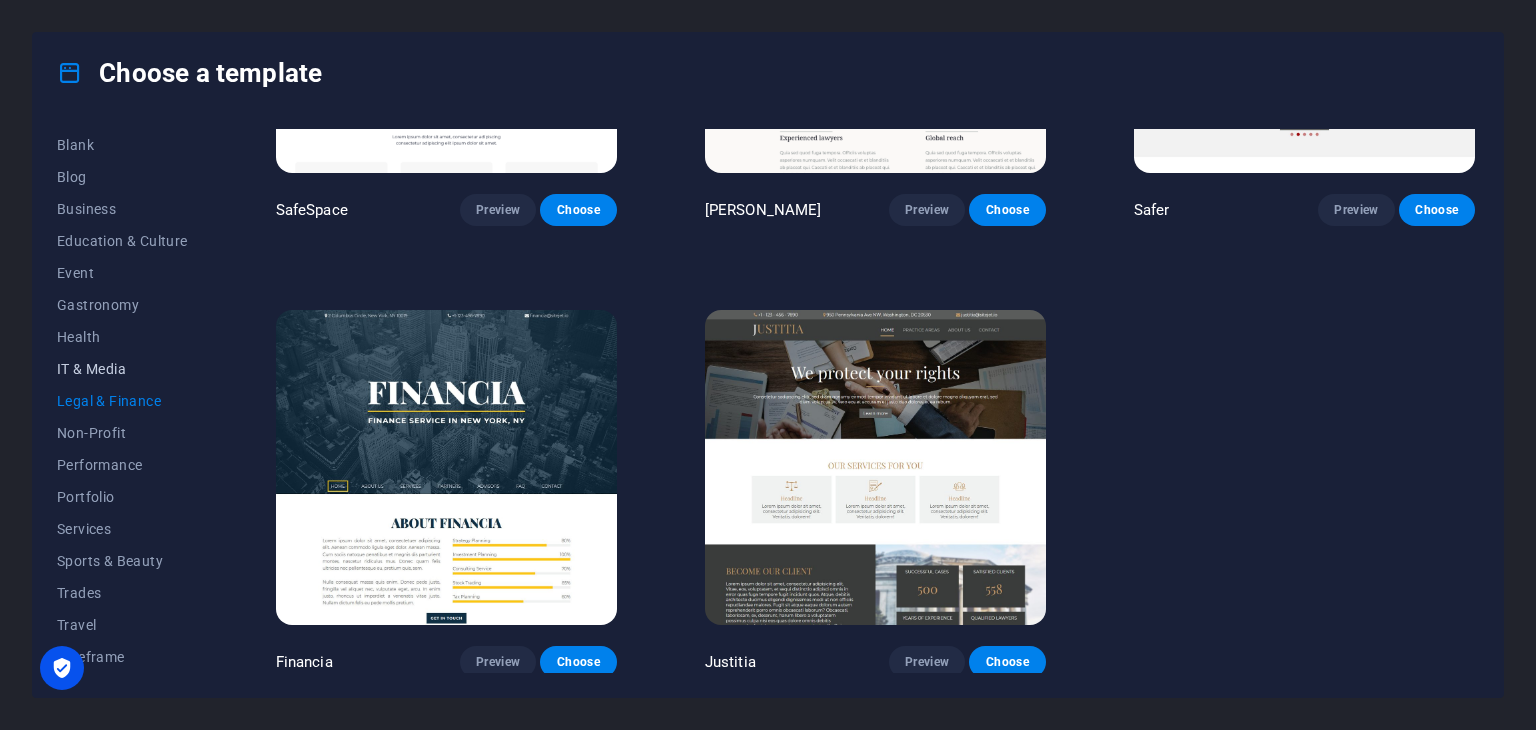 click on "IT & Media" at bounding box center [122, 369] 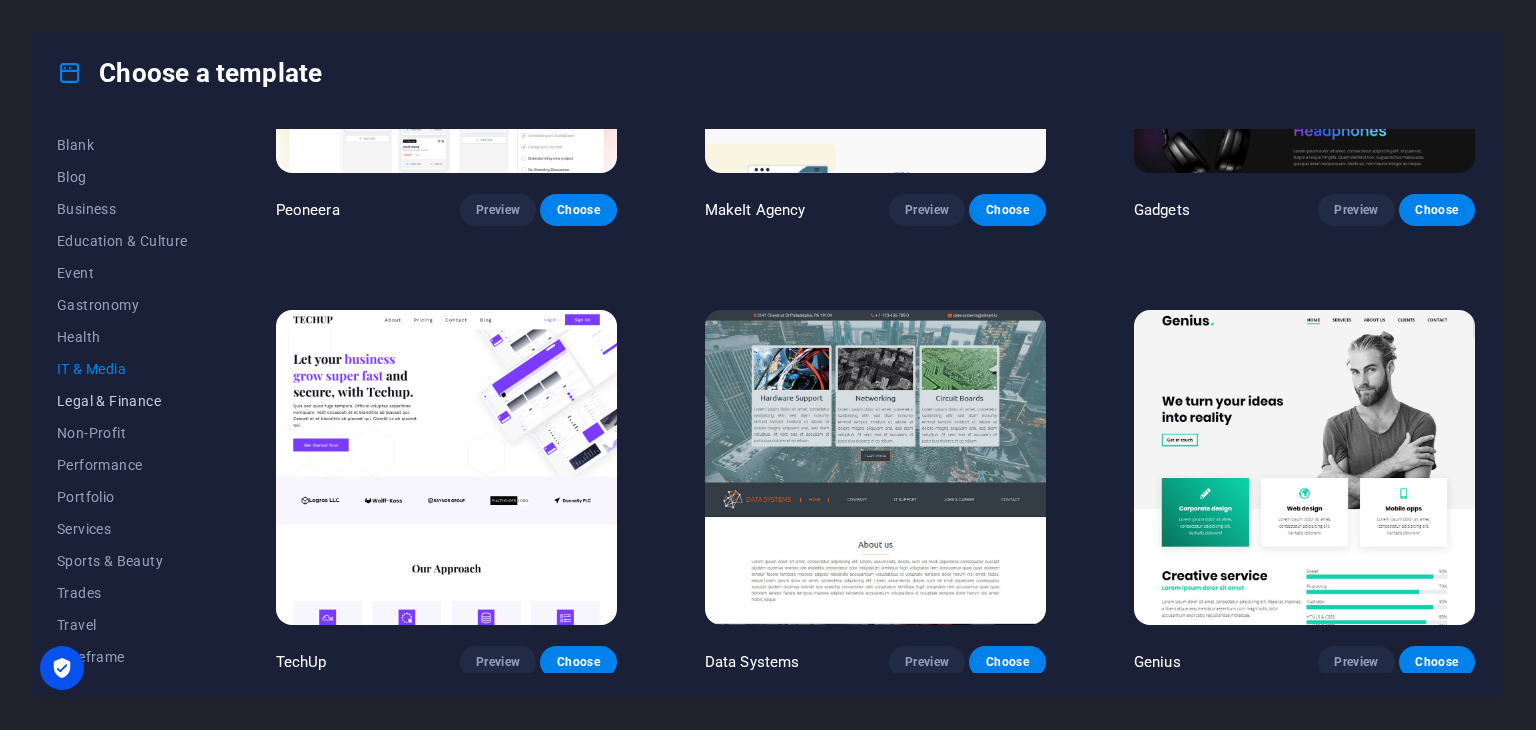 scroll, scrollTop: 0, scrollLeft: 0, axis: both 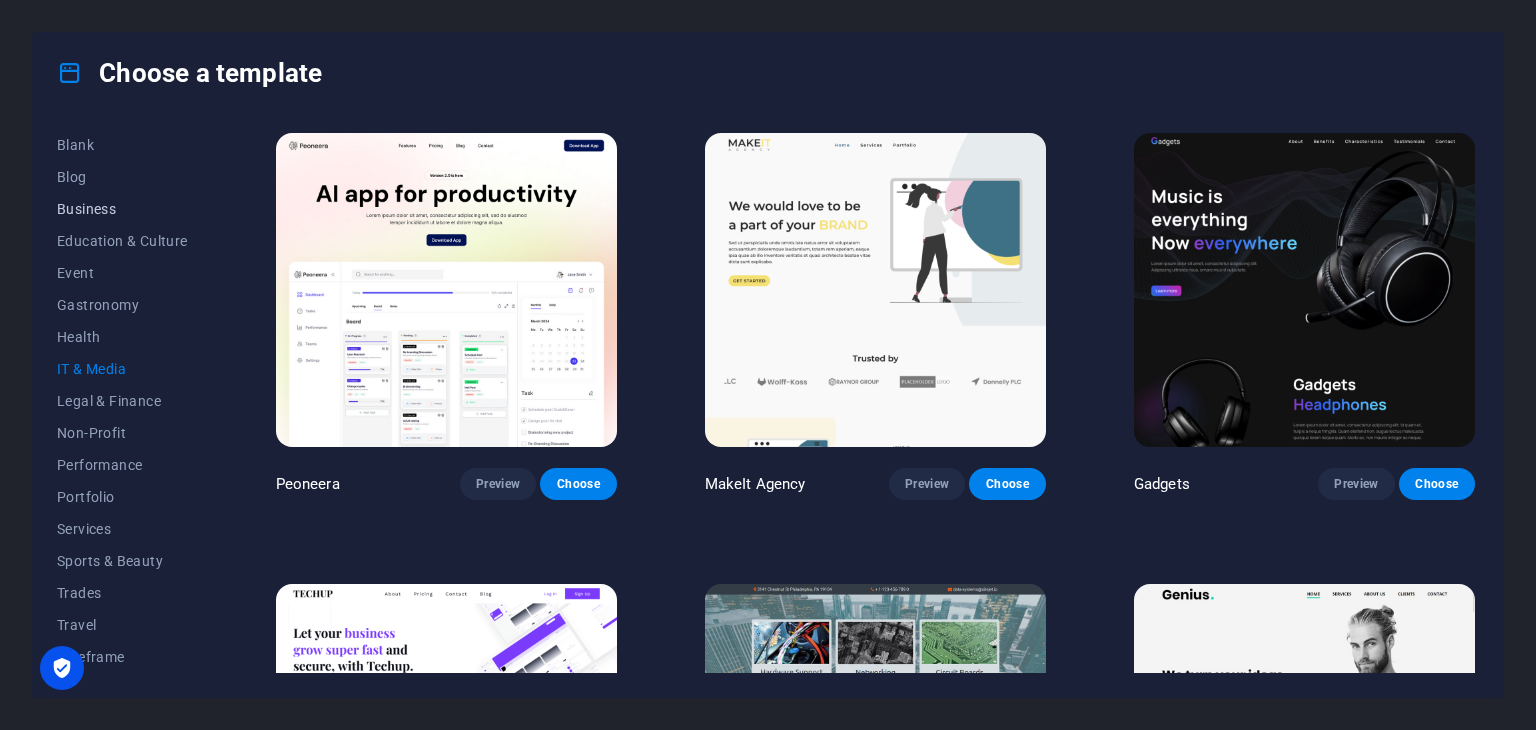 click on "Business" at bounding box center [122, 209] 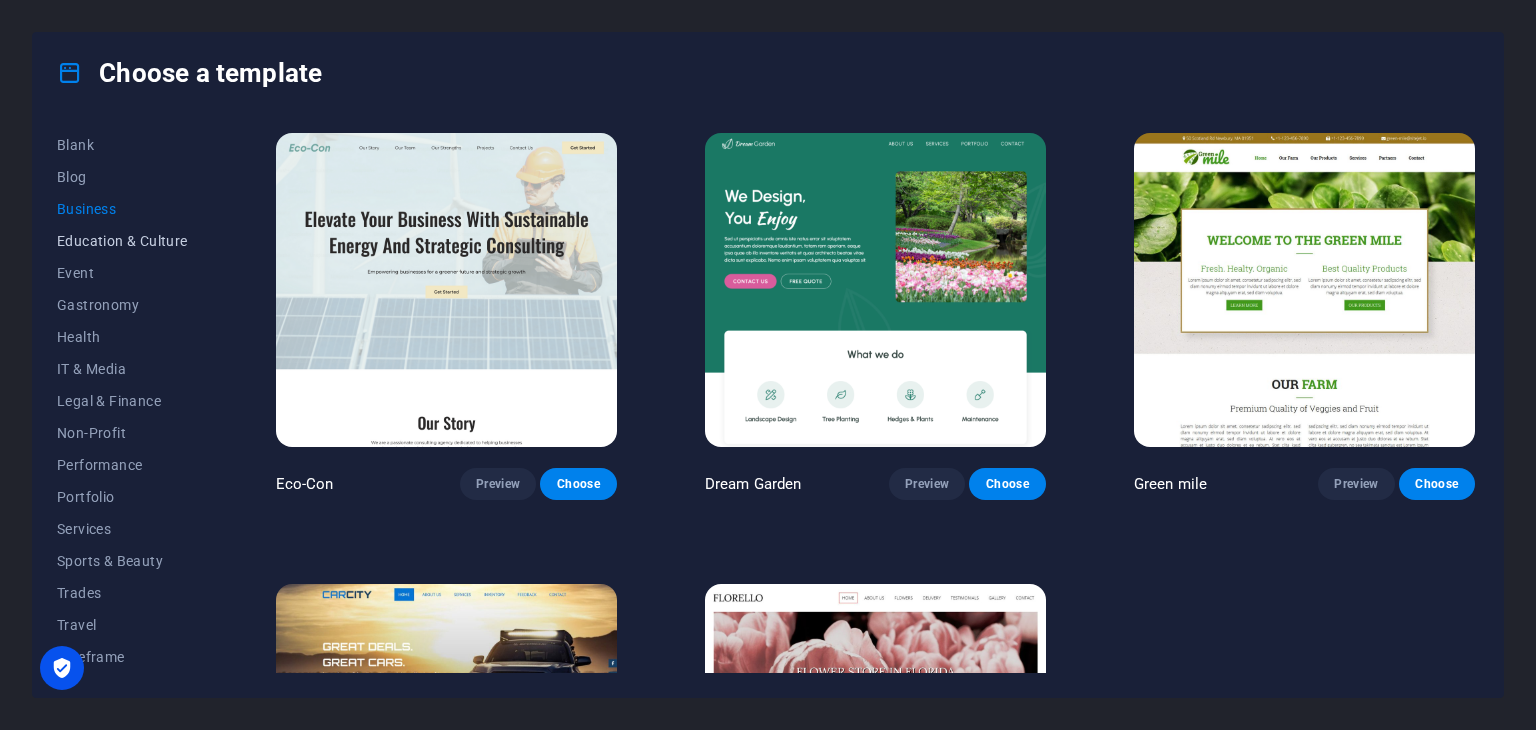click on "Education & Culture" at bounding box center [122, 241] 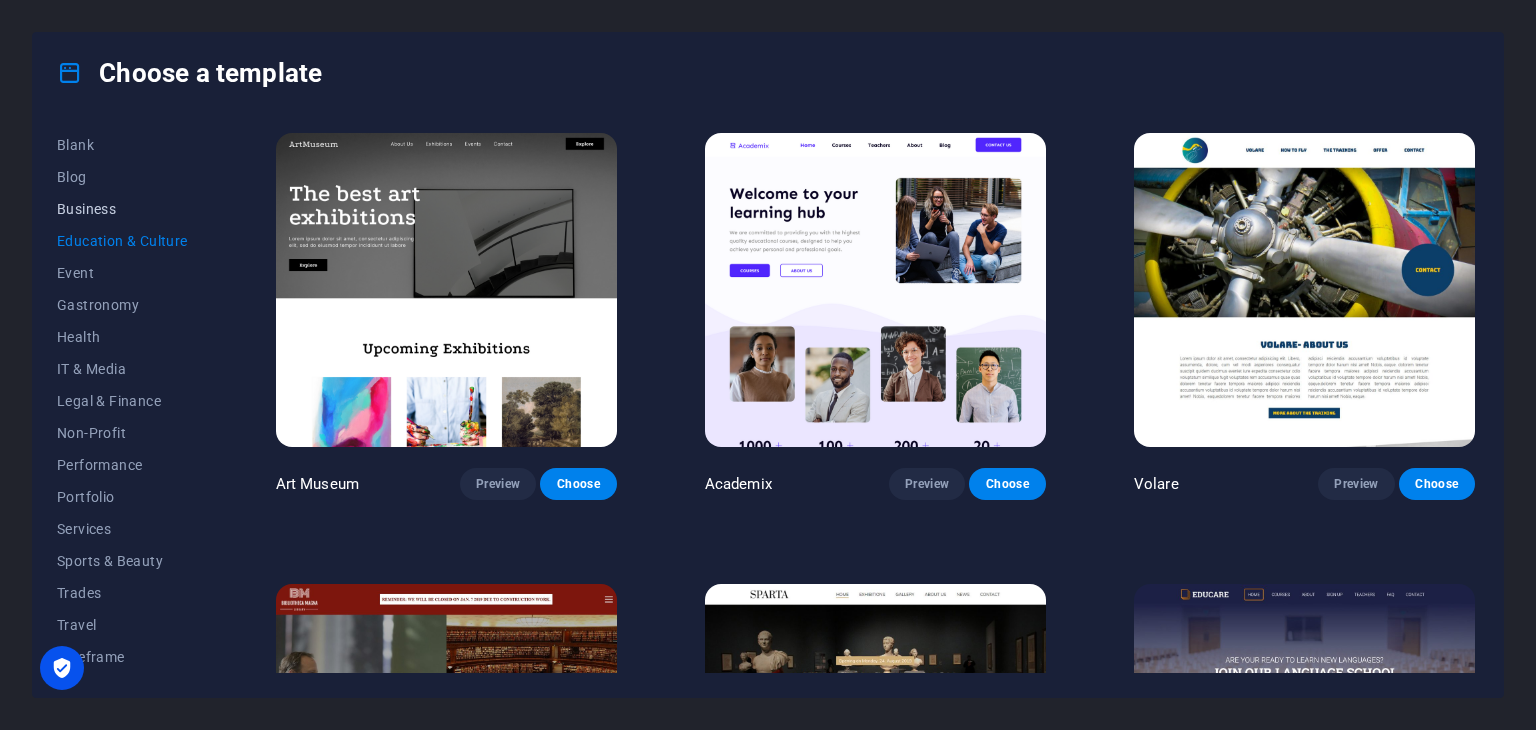 click on "Business" at bounding box center (122, 209) 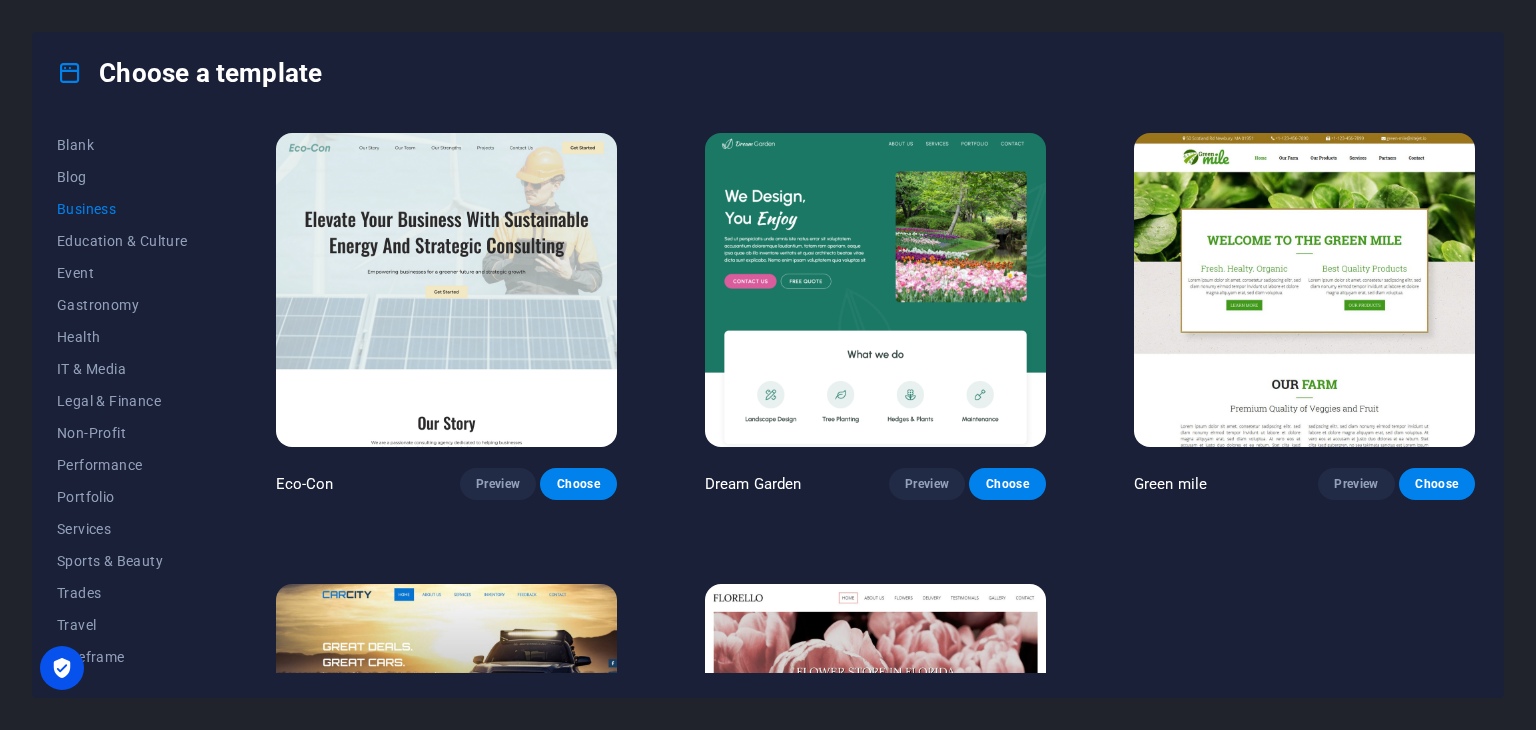 scroll, scrollTop: 274, scrollLeft: 0, axis: vertical 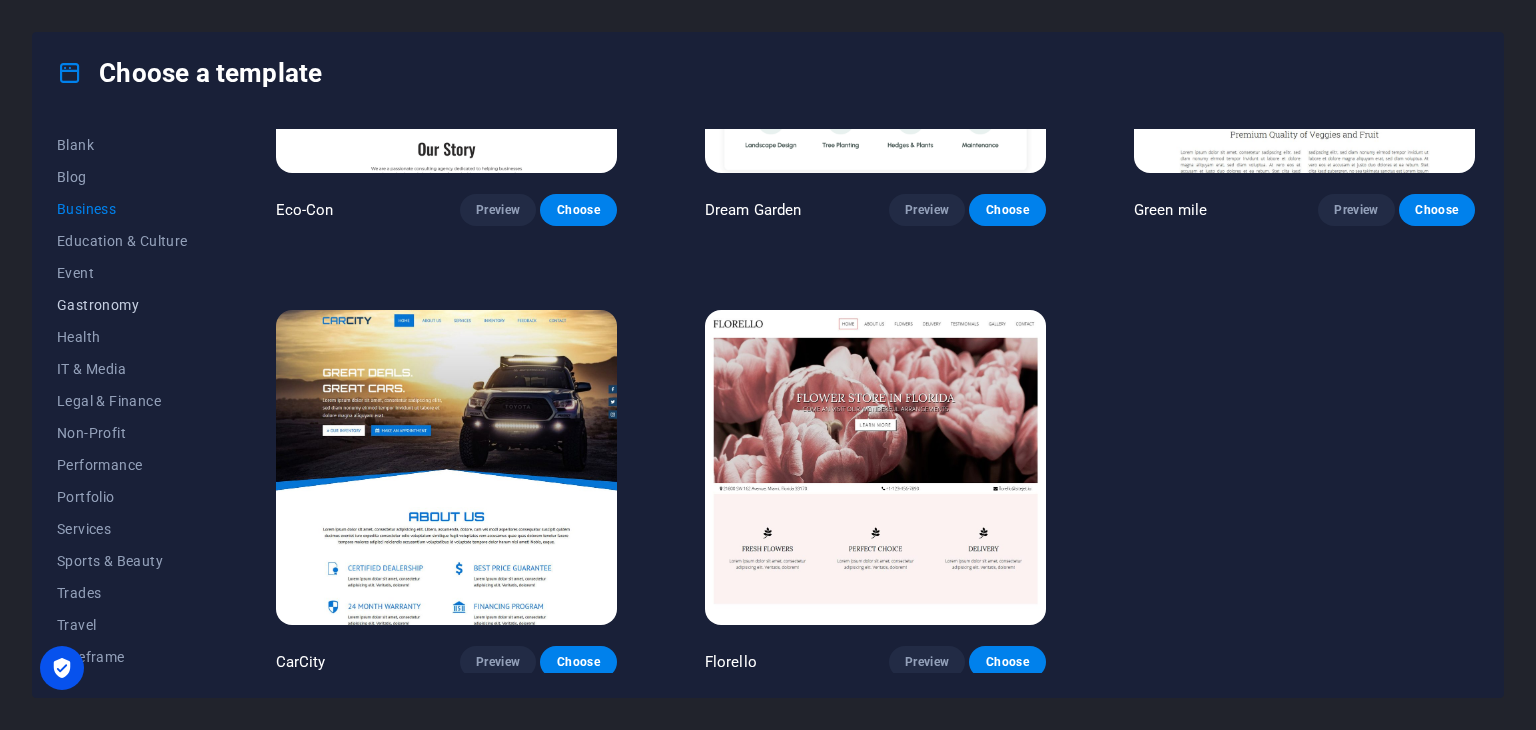 click on "Gastronomy" at bounding box center [122, 305] 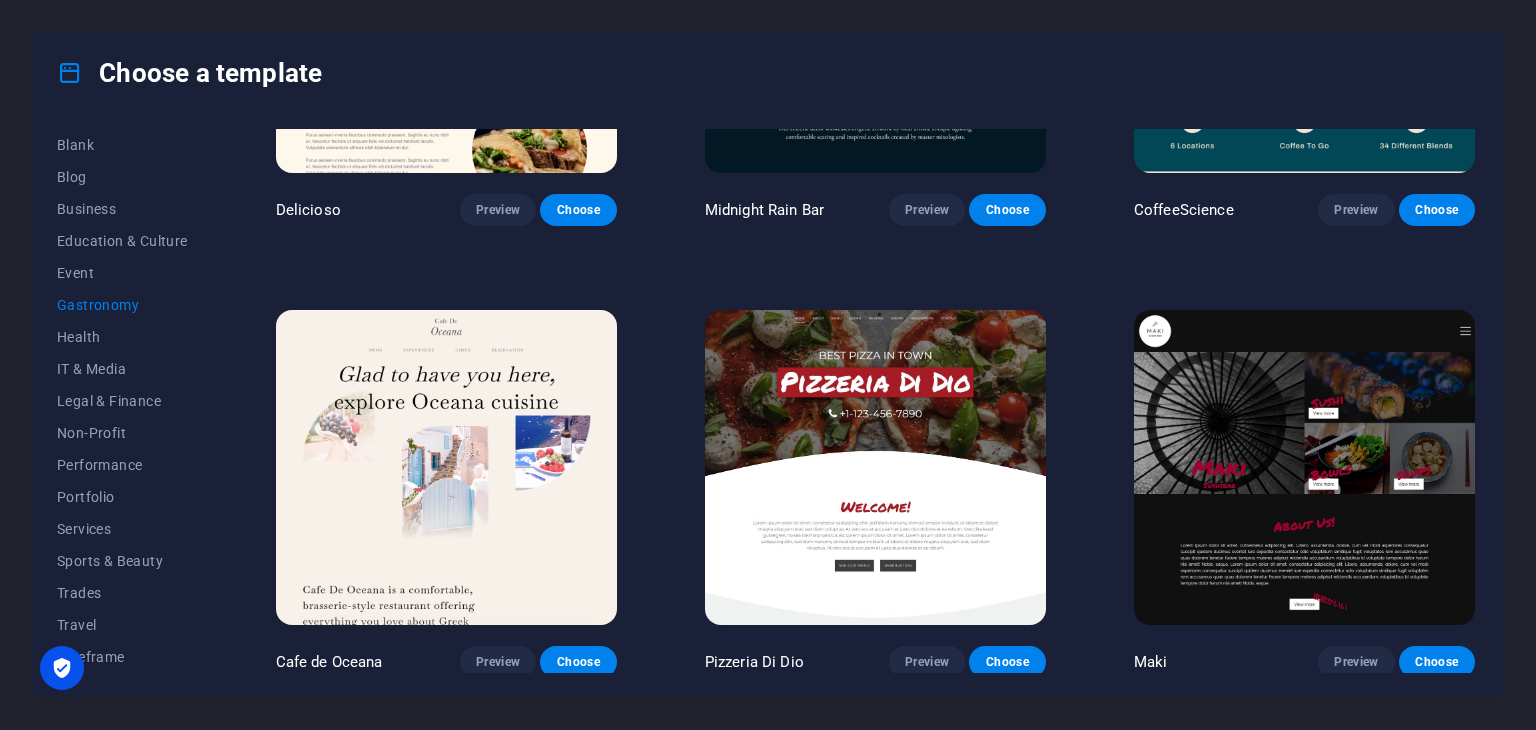 scroll, scrollTop: 0, scrollLeft: 0, axis: both 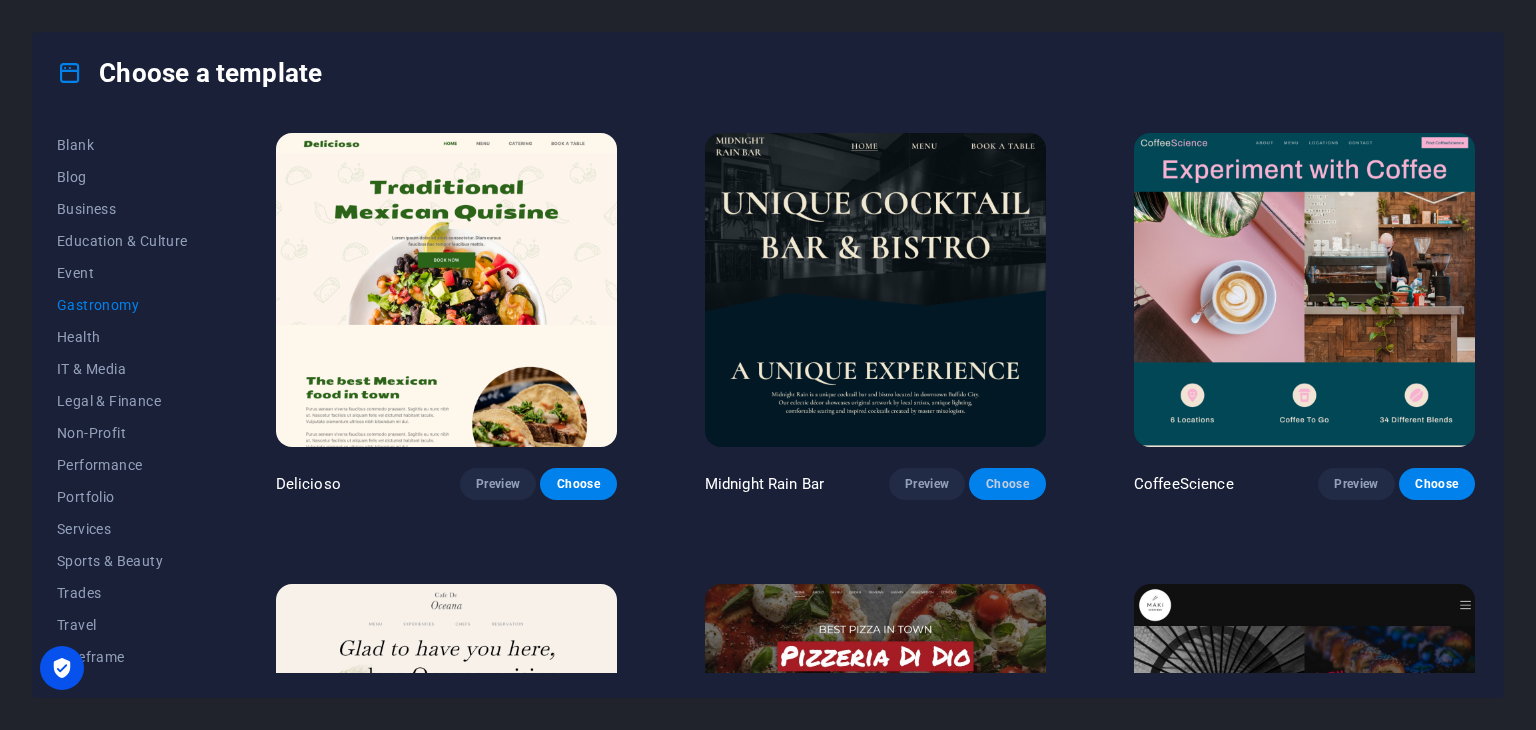 click on "Choose" at bounding box center [1007, 484] 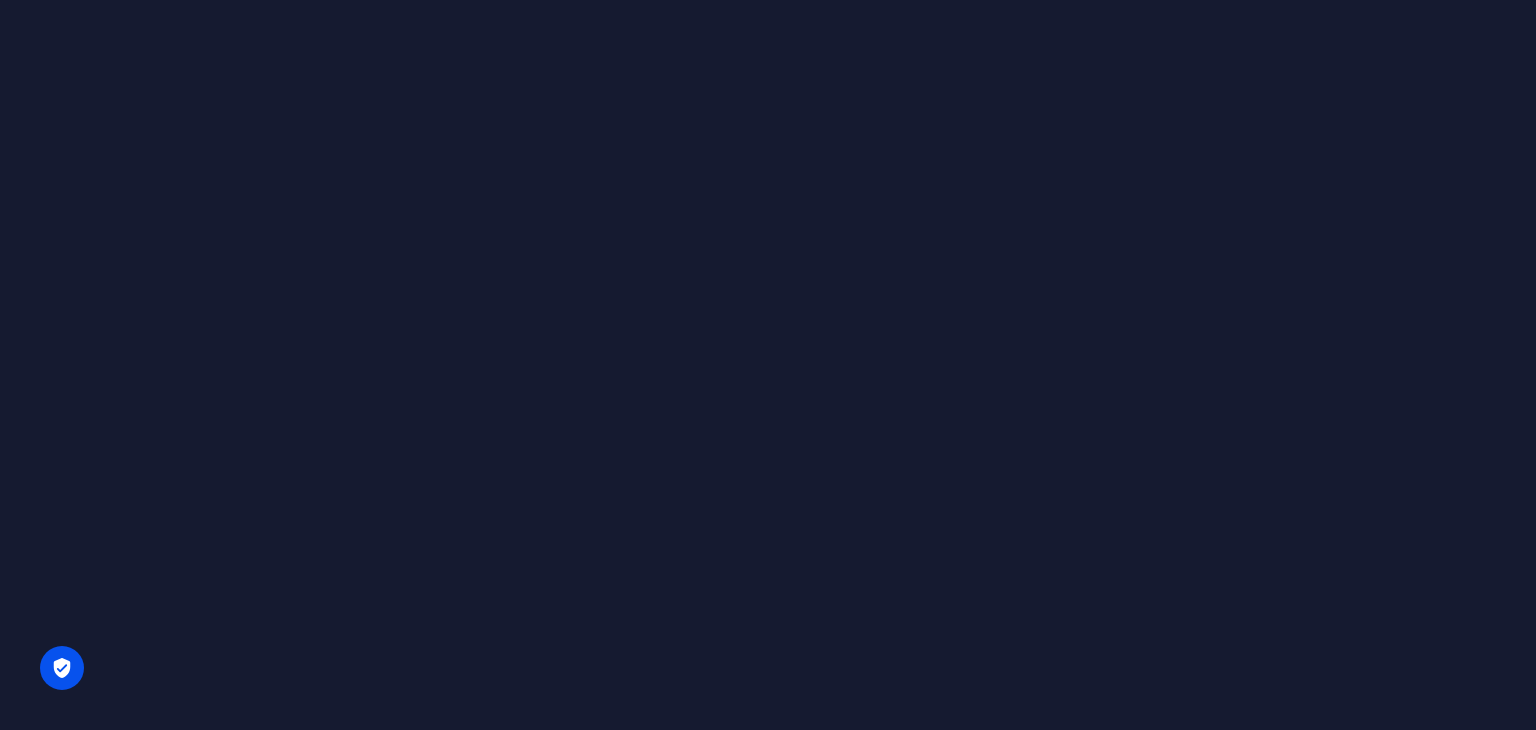 scroll, scrollTop: 0, scrollLeft: 0, axis: both 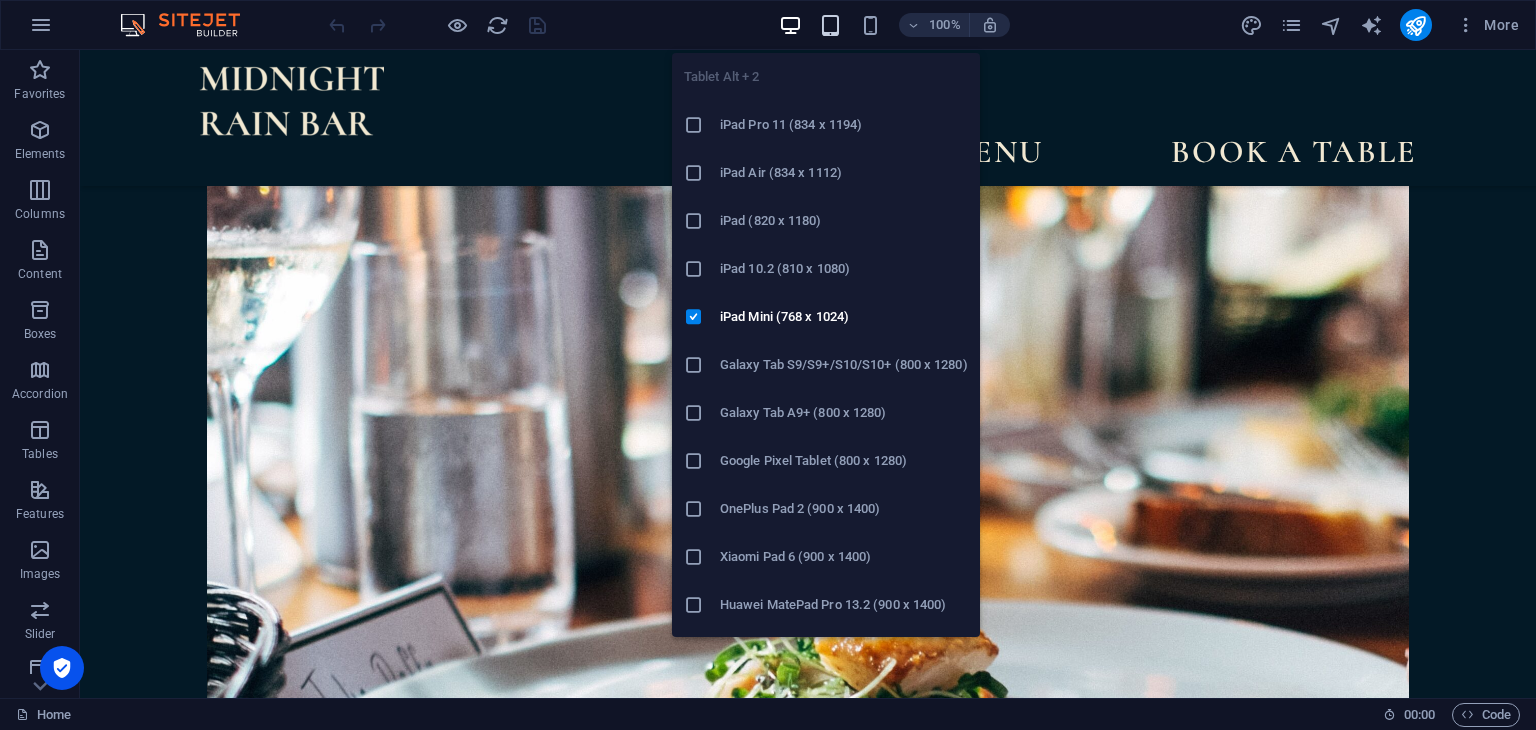click at bounding box center (830, 25) 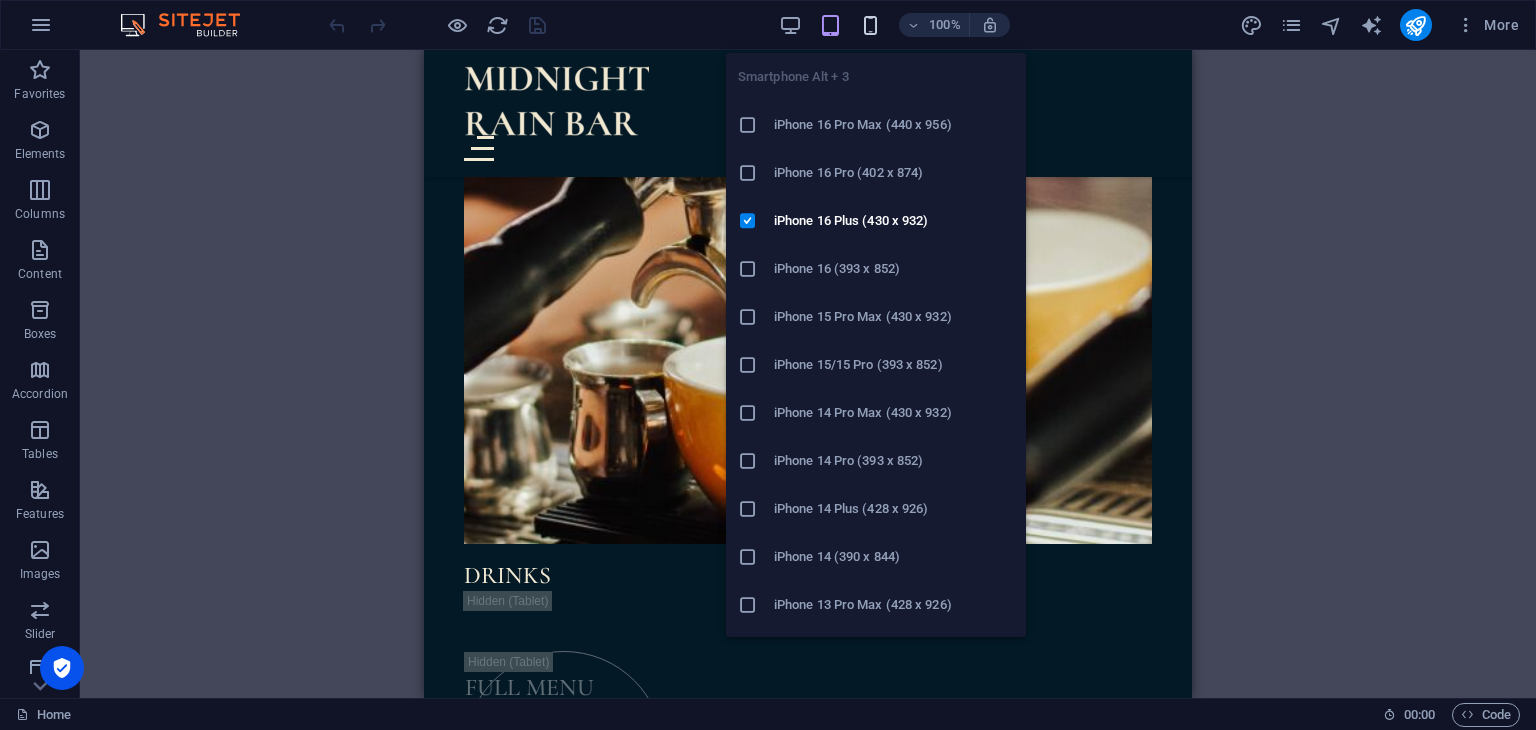 click at bounding box center (870, 25) 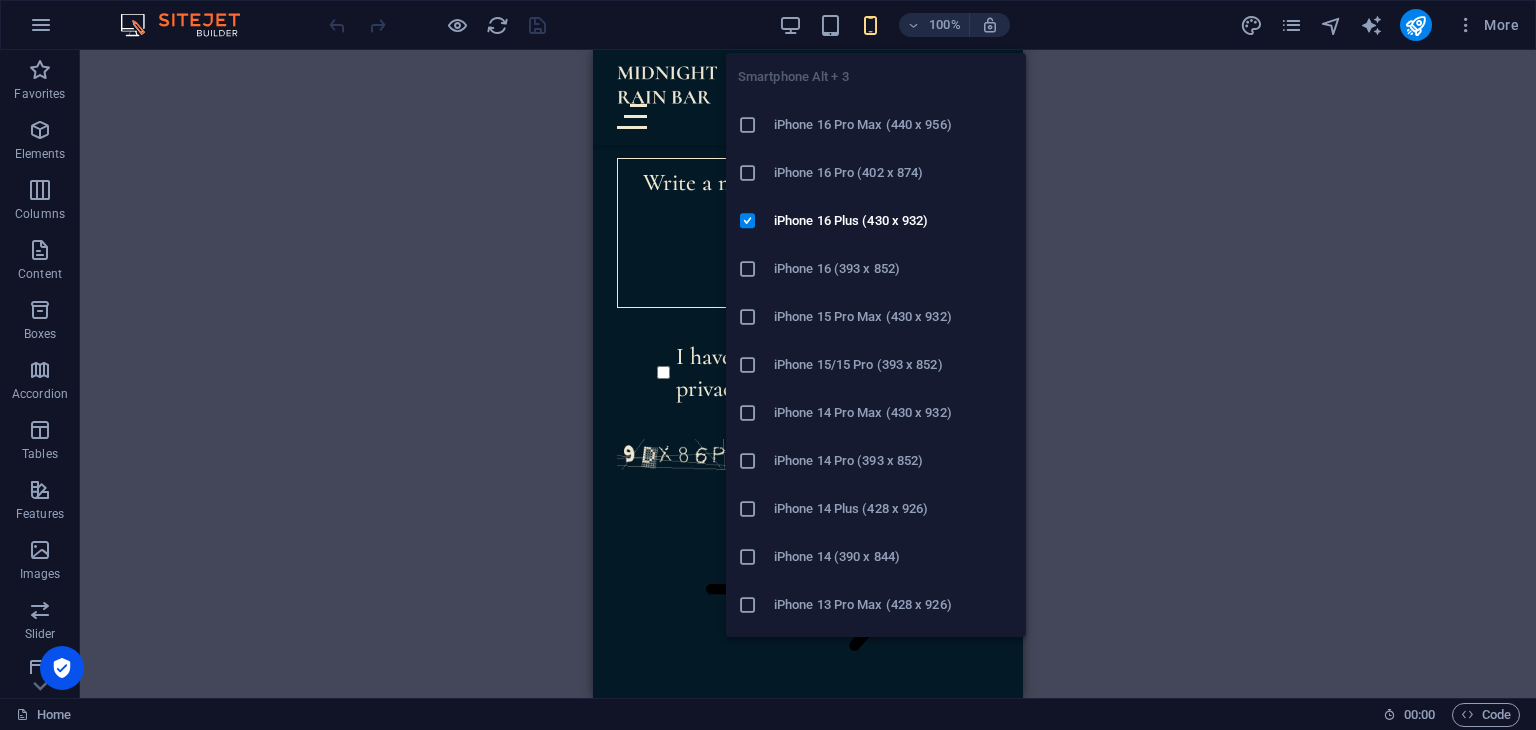 scroll, scrollTop: 7878, scrollLeft: 0, axis: vertical 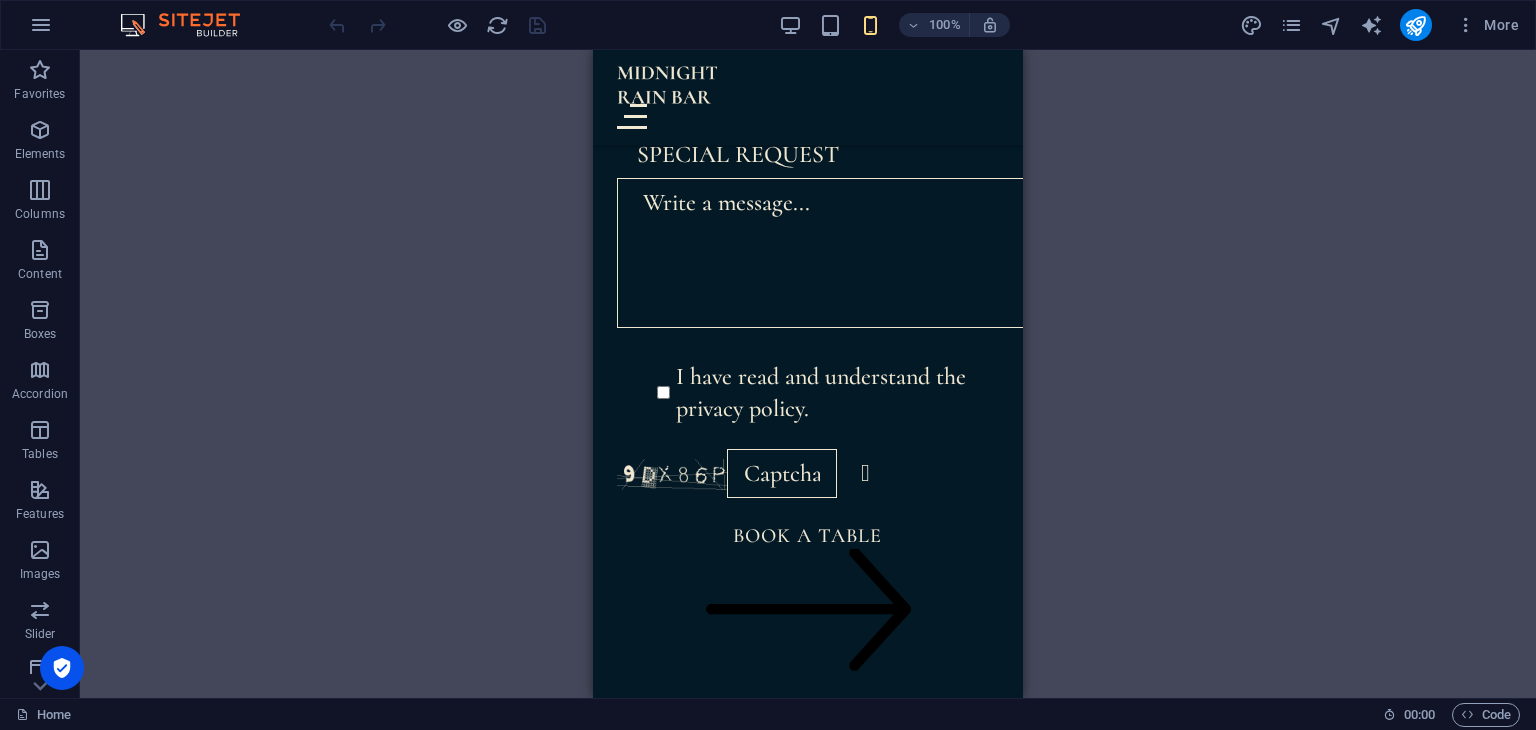 click on "100% More" at bounding box center [926, 25] 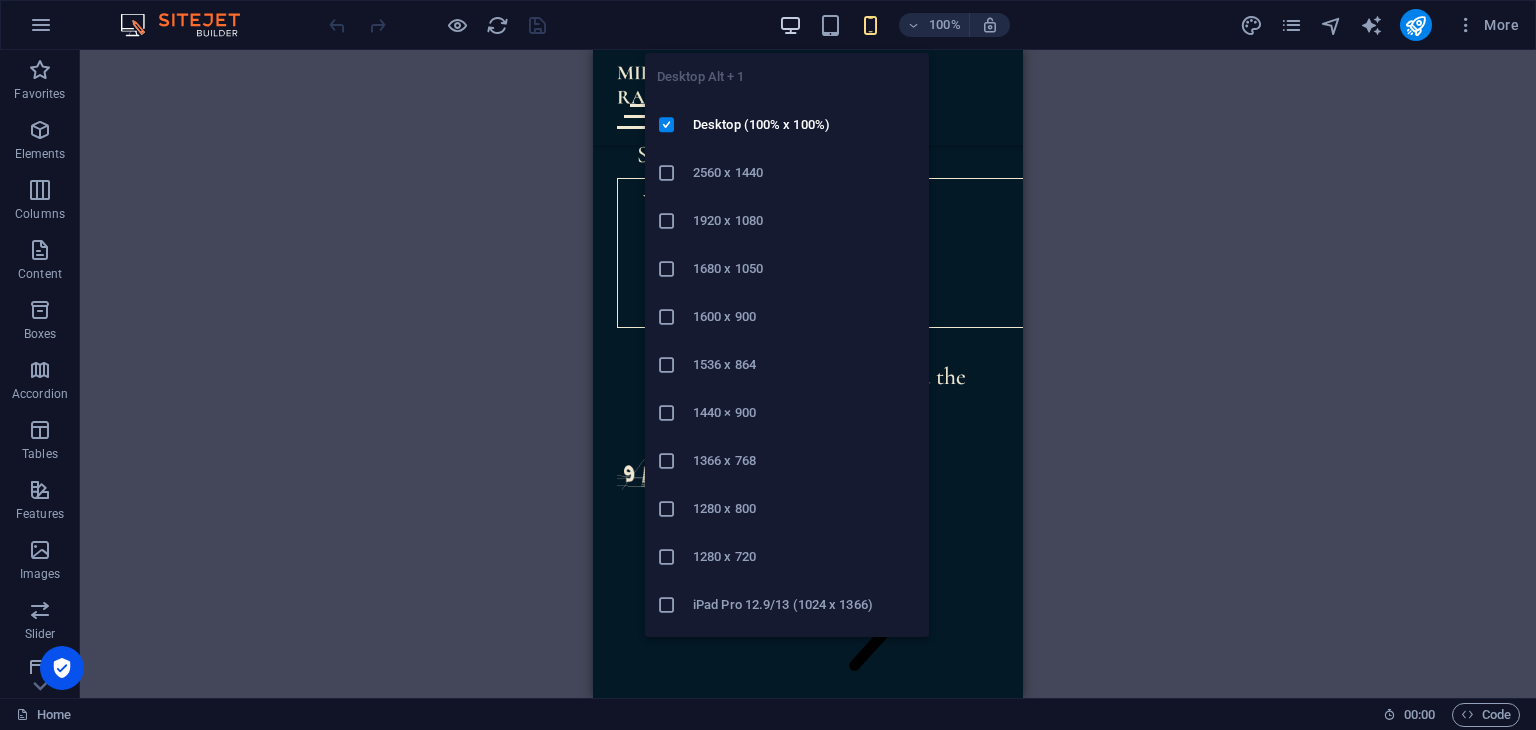 click at bounding box center [790, 25] 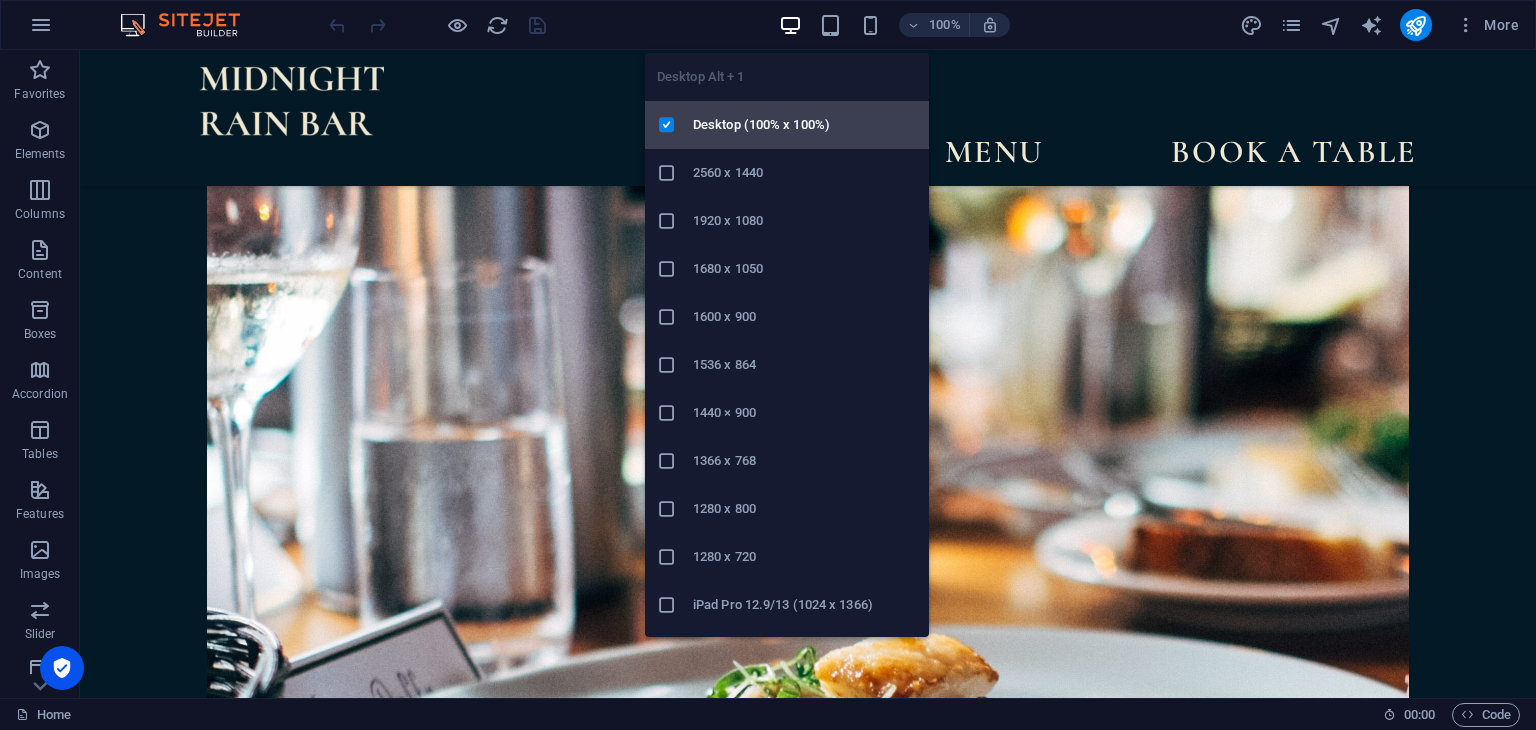 scroll, scrollTop: 8272, scrollLeft: 0, axis: vertical 